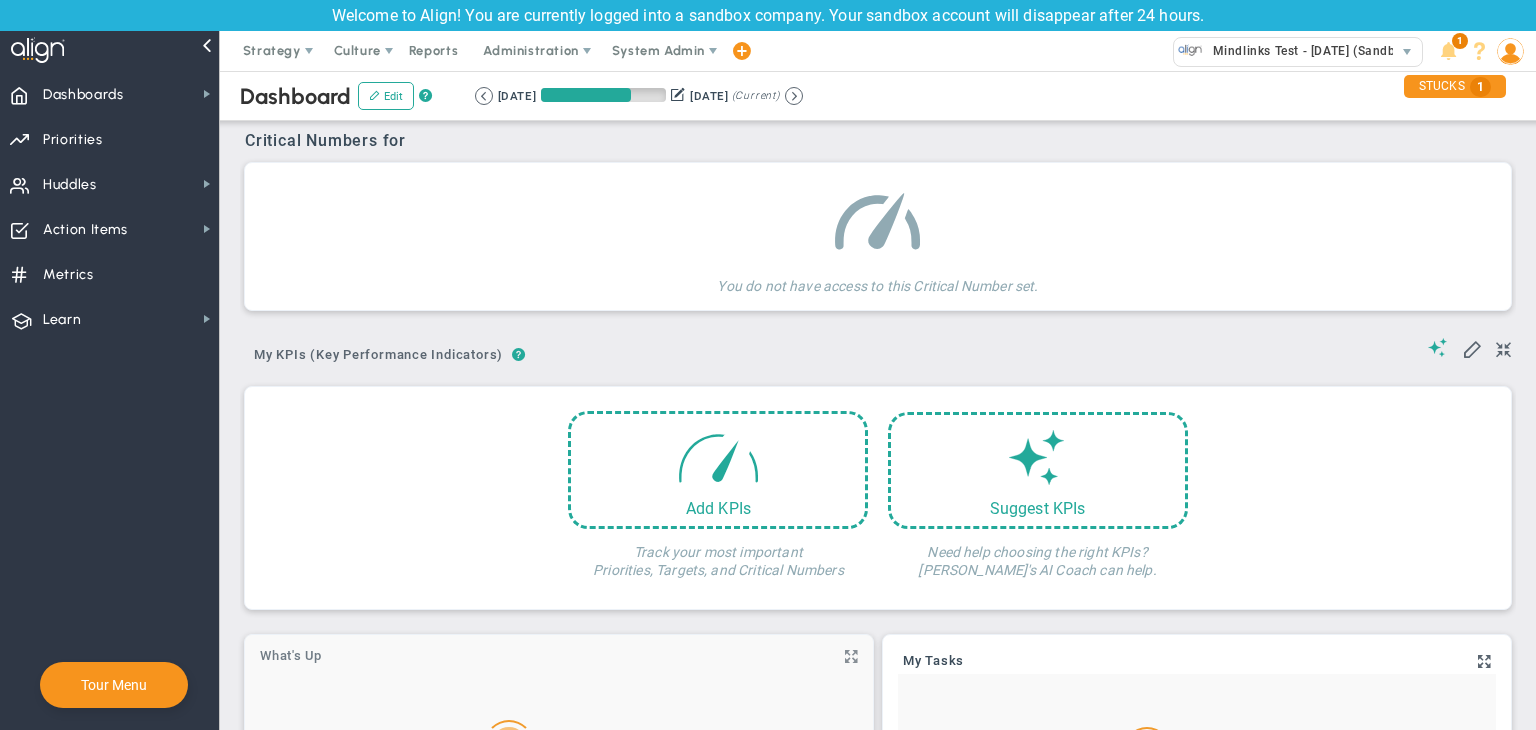 scroll, scrollTop: 0, scrollLeft: 0, axis: both 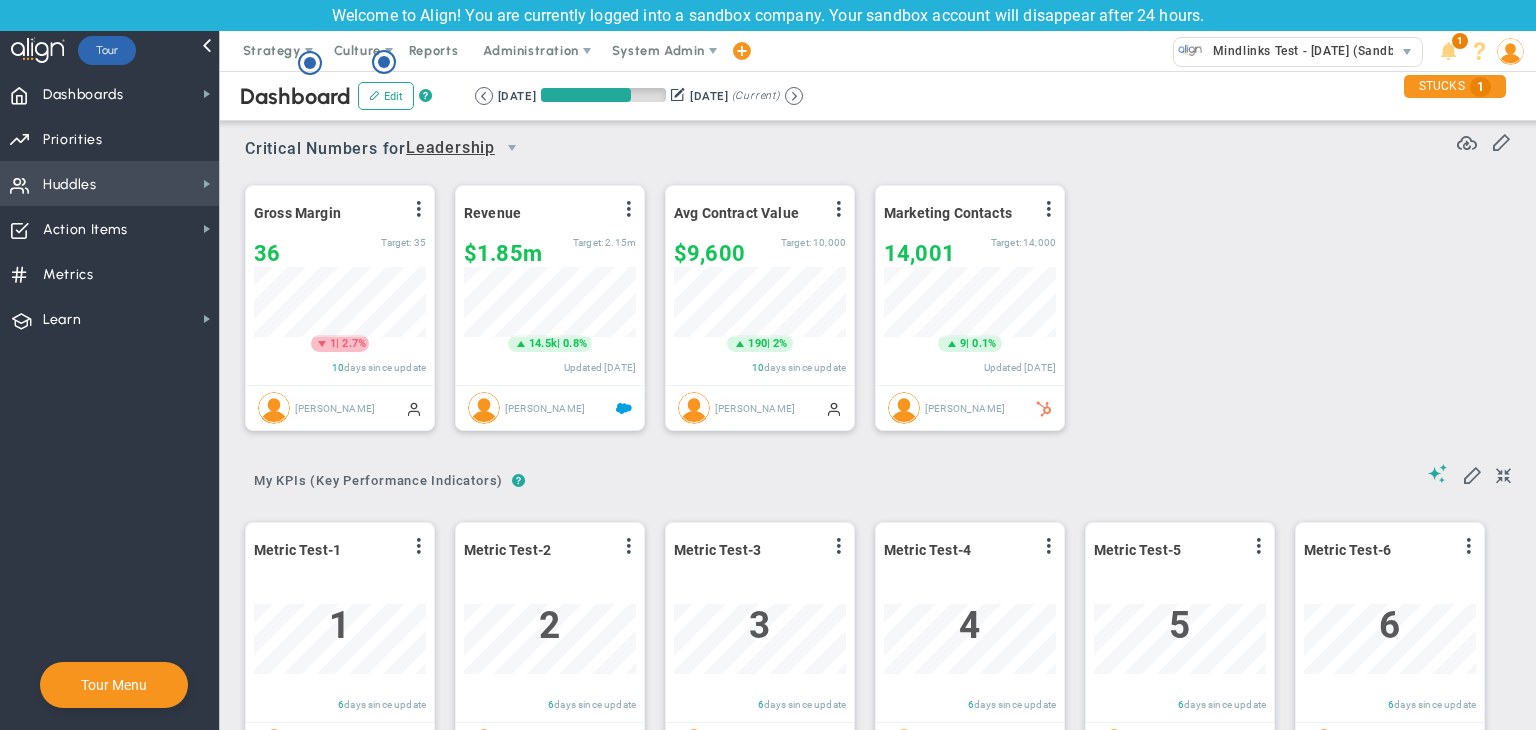 click on "Huddles Huddles" at bounding box center (109, 183) 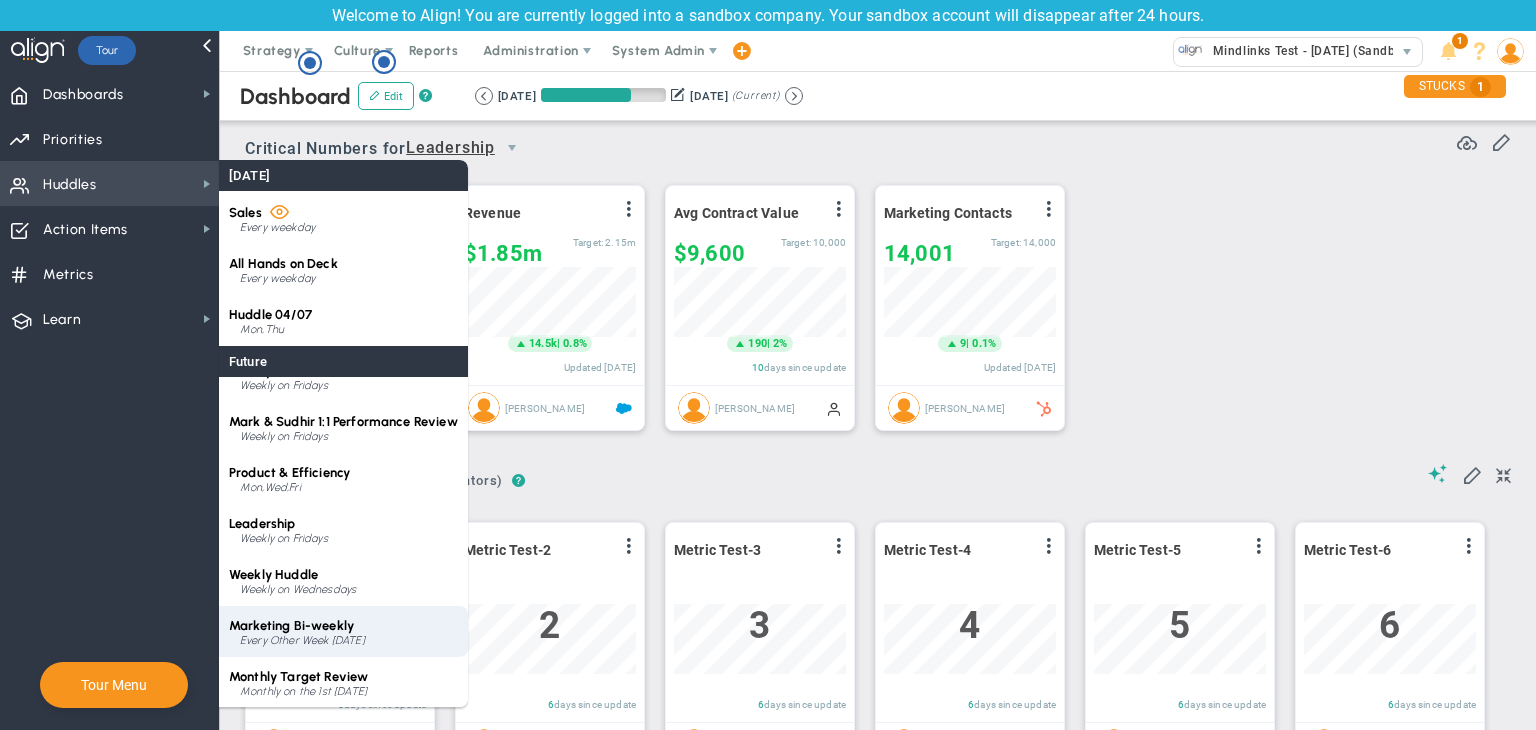 click on "Marketing Bi-weekly
Every Other Week [DATE]" at bounding box center [343, 631] 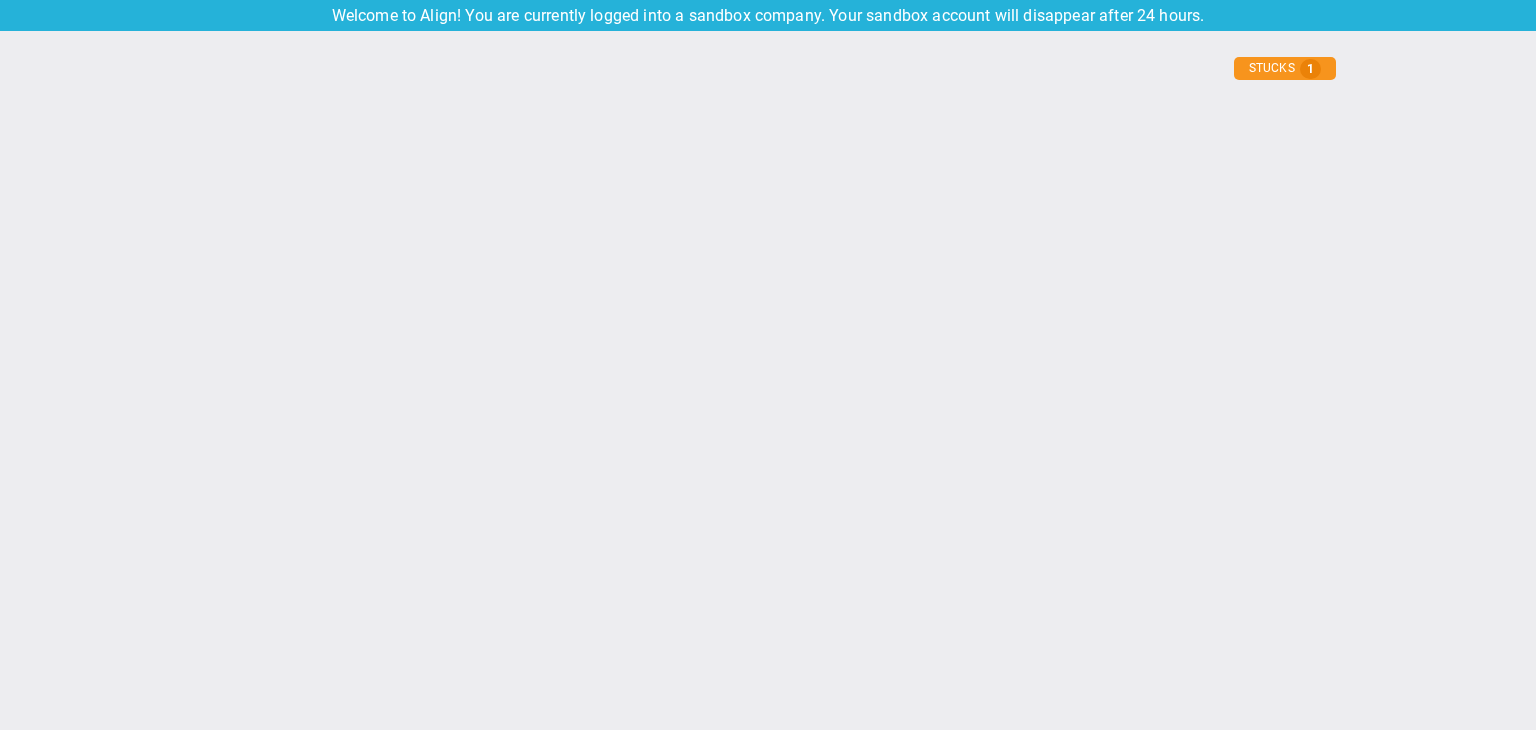 type on "[DATE]" 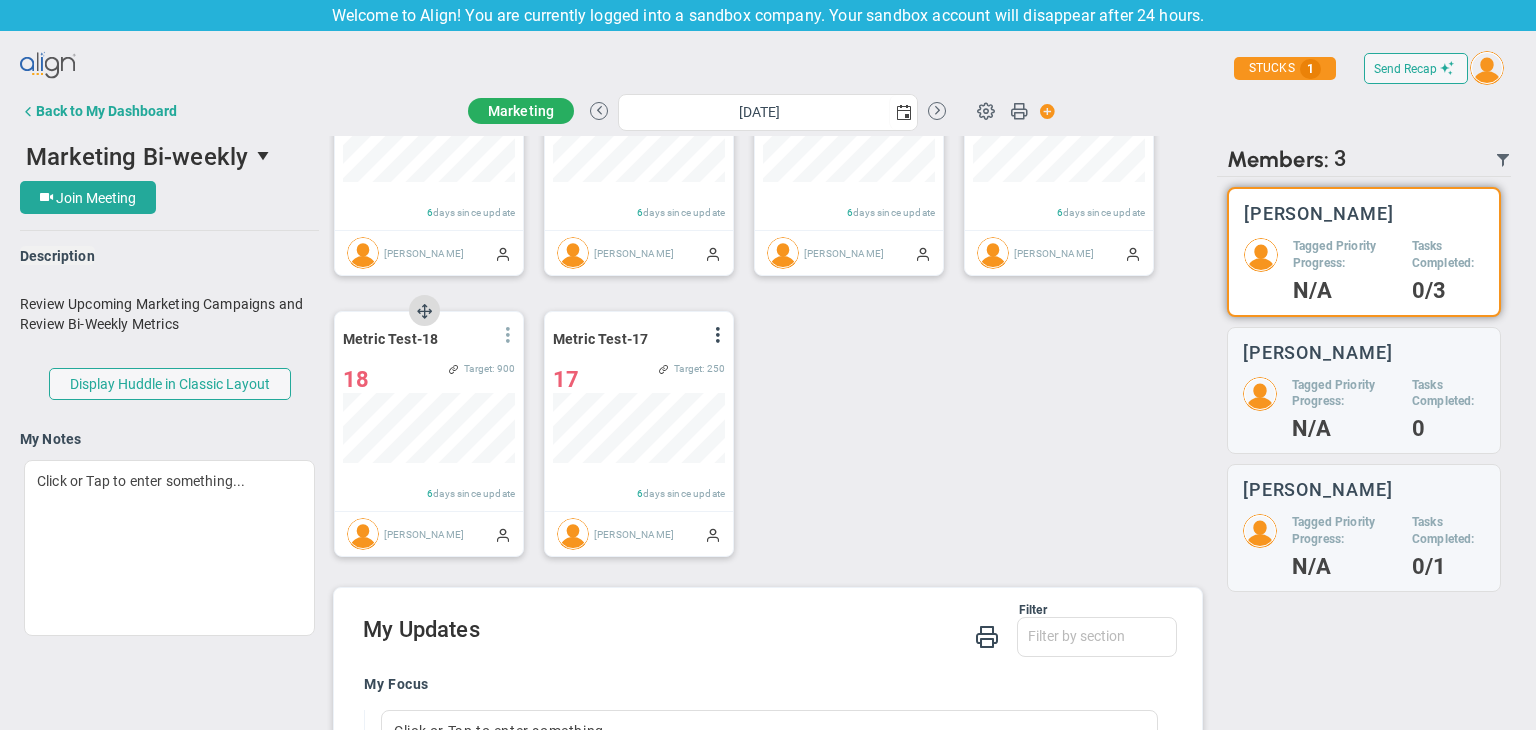 click at bounding box center [508, 335] 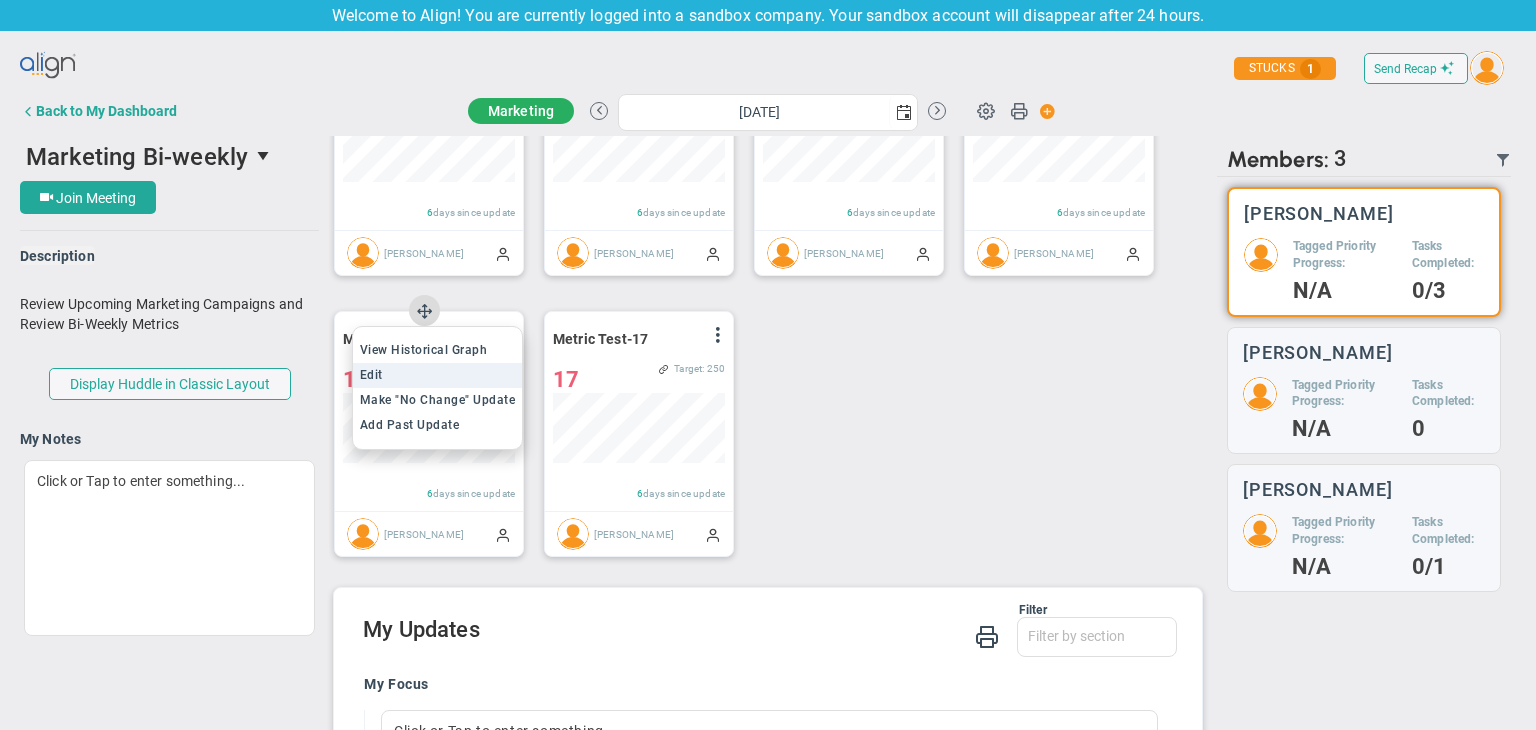 click on "Edit" at bounding box center [438, 375] 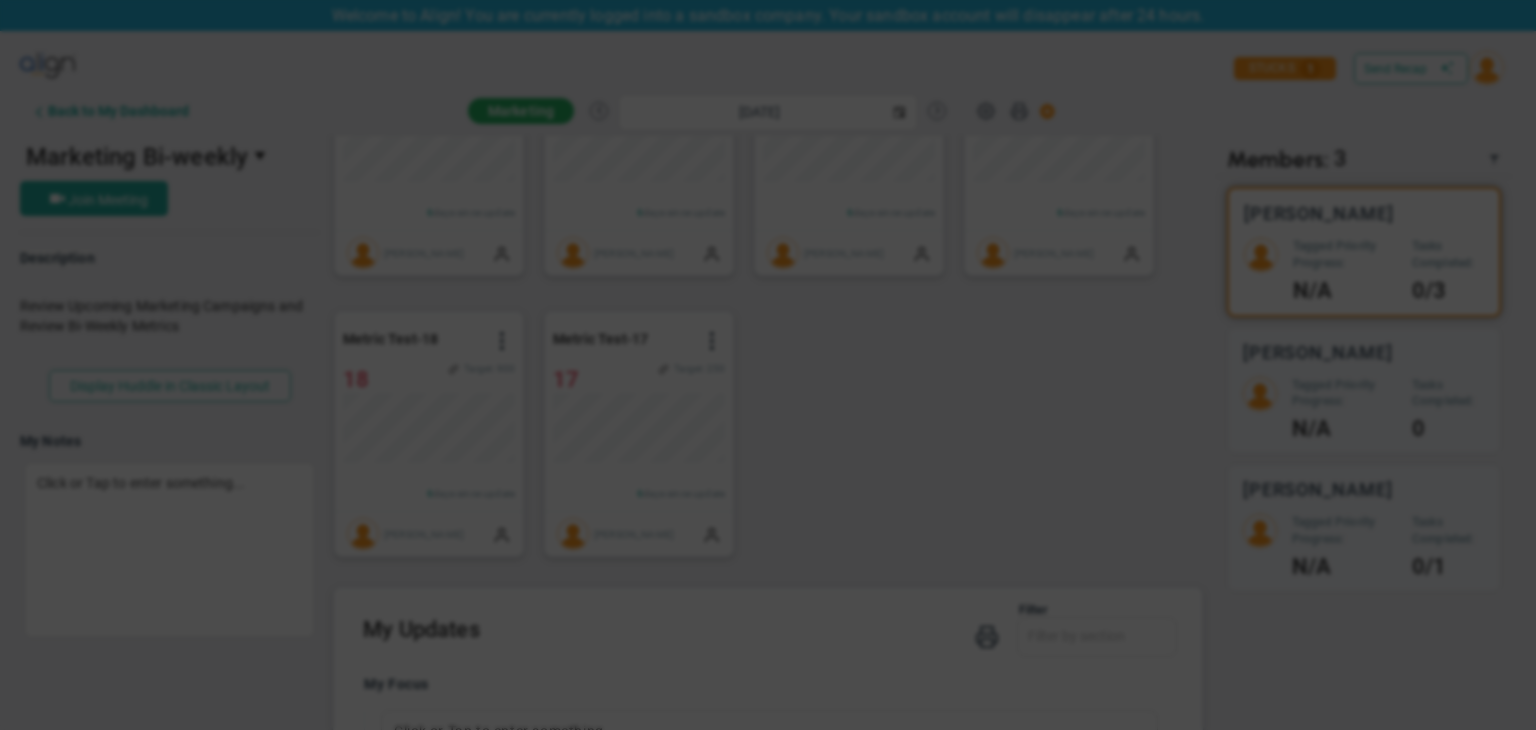 type on "[DATE]" 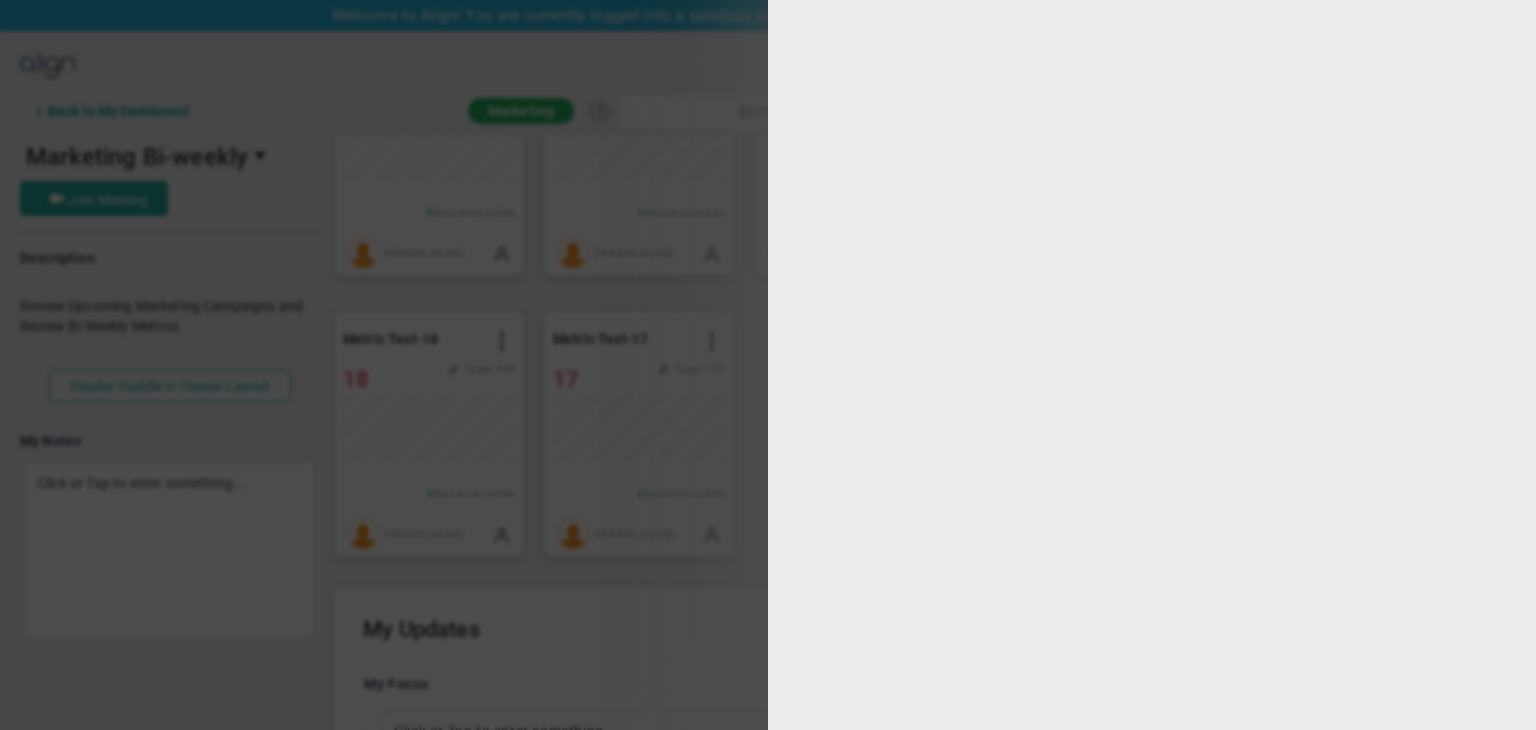type on "1000" 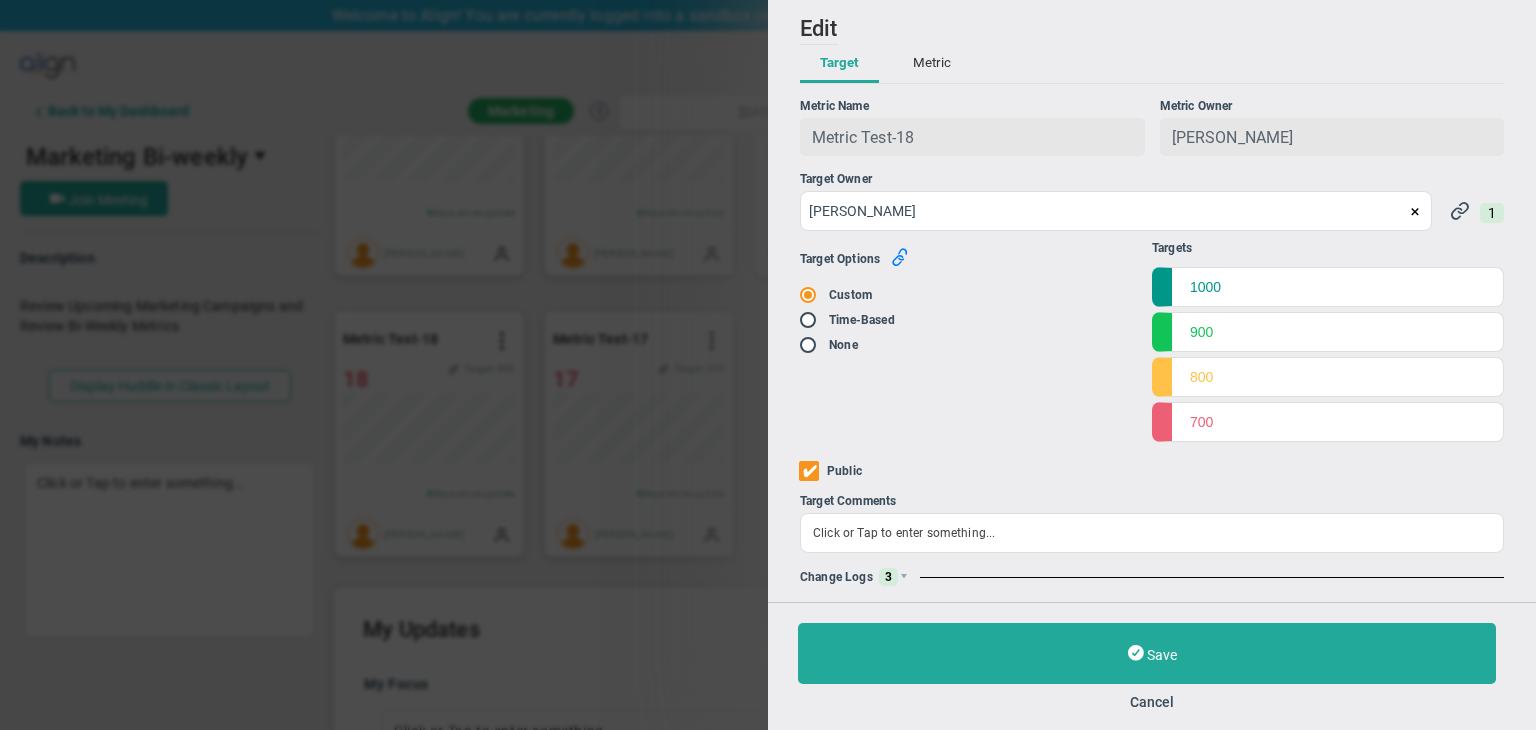click at bounding box center [900, 257] 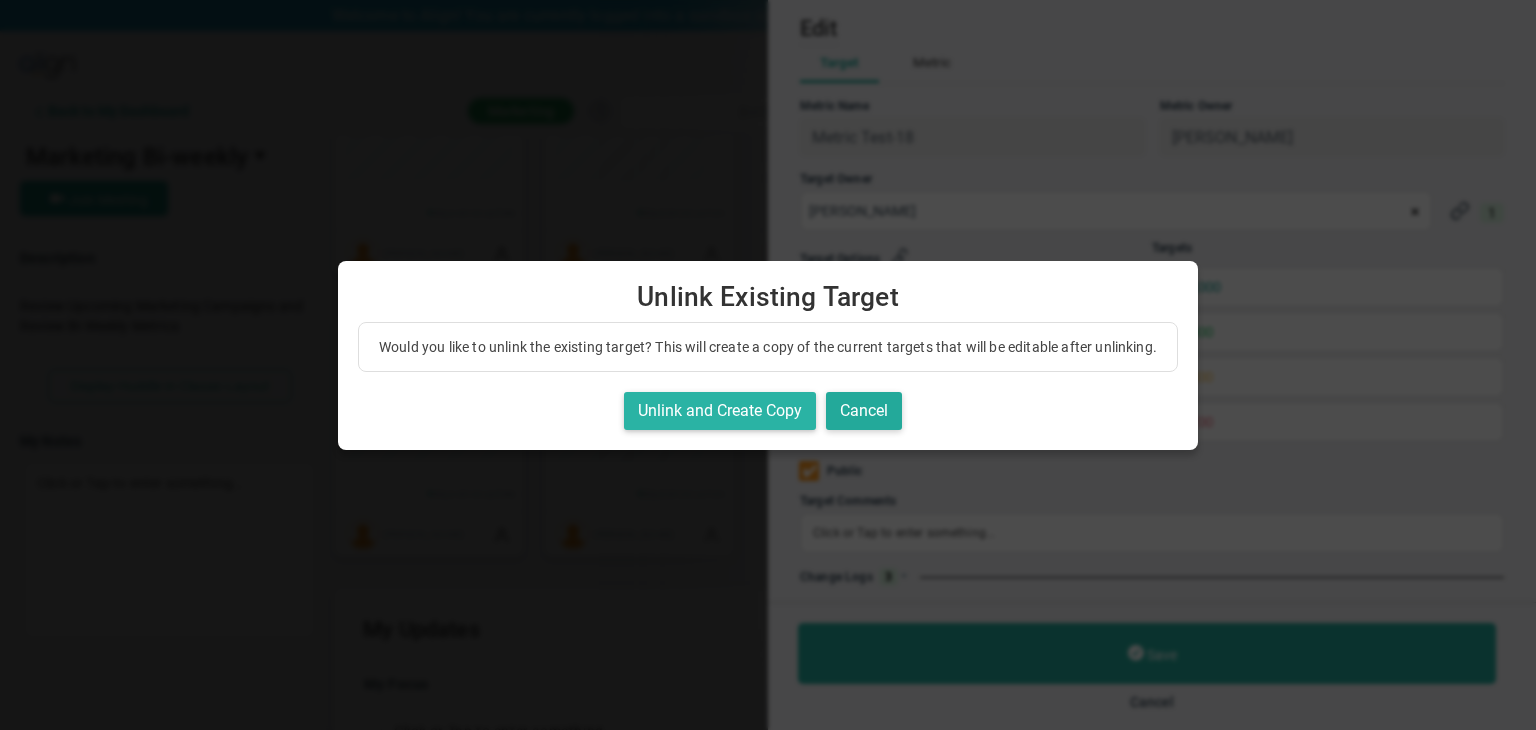 click on "Unlink and Create Copy" at bounding box center (720, 411) 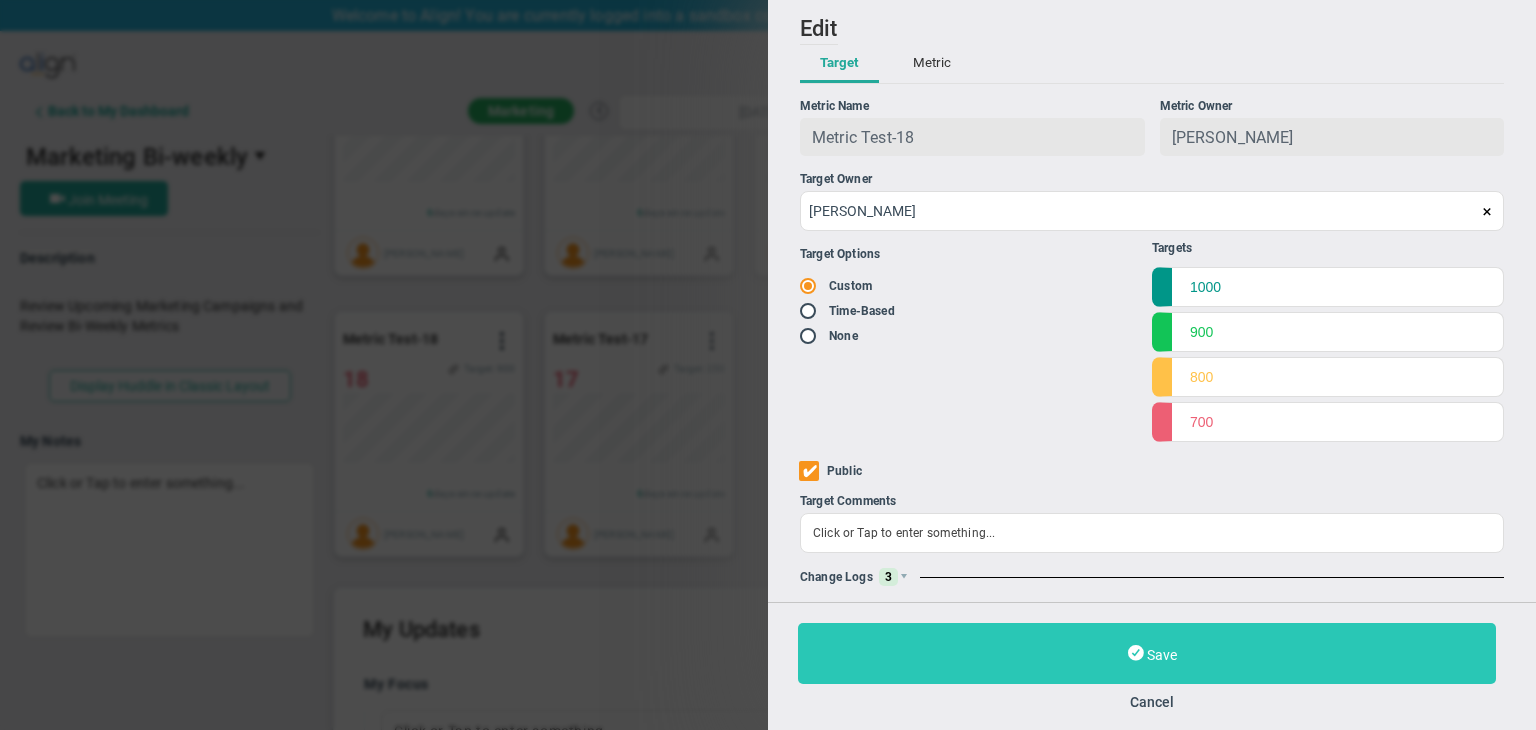 click on "Save" at bounding box center (1162, 655) 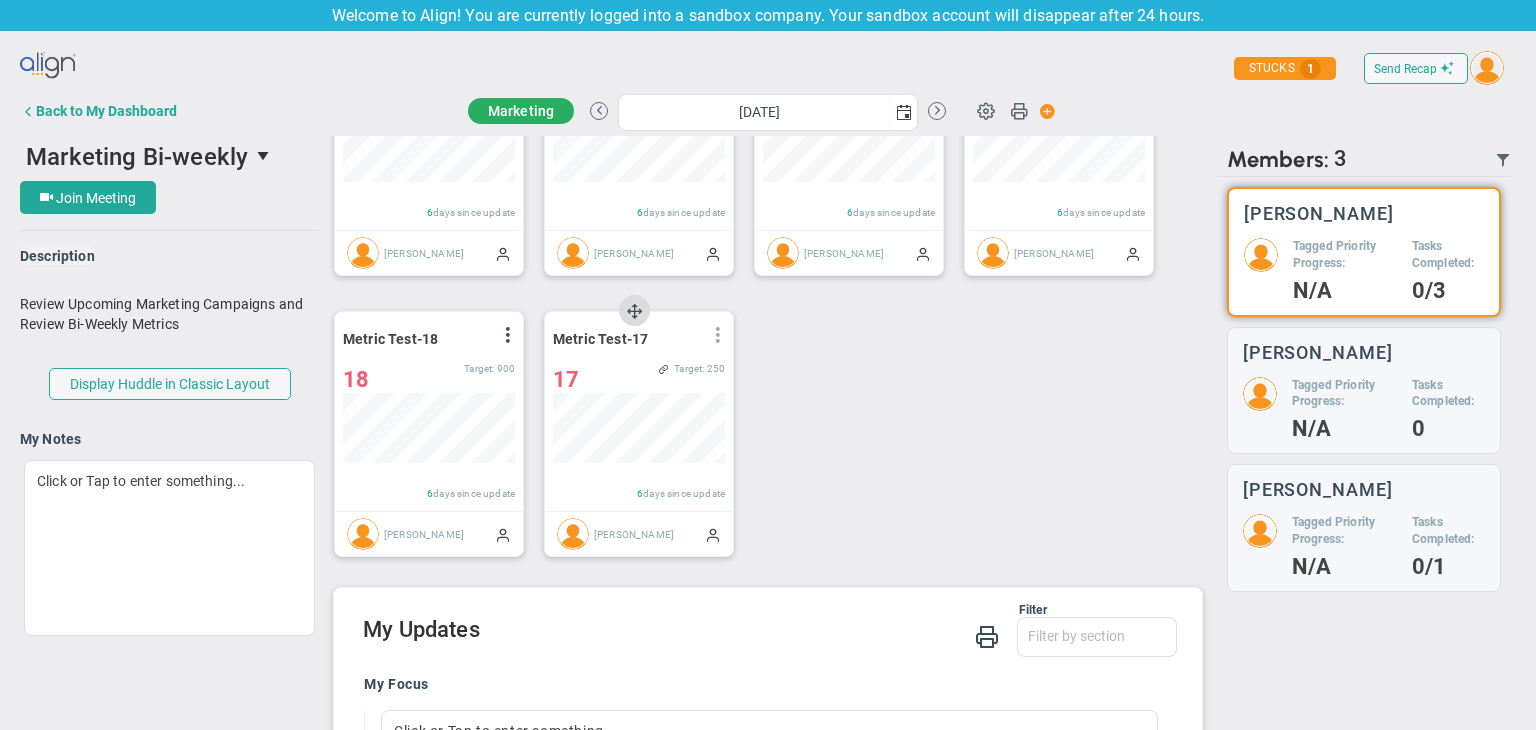 click at bounding box center [718, 335] 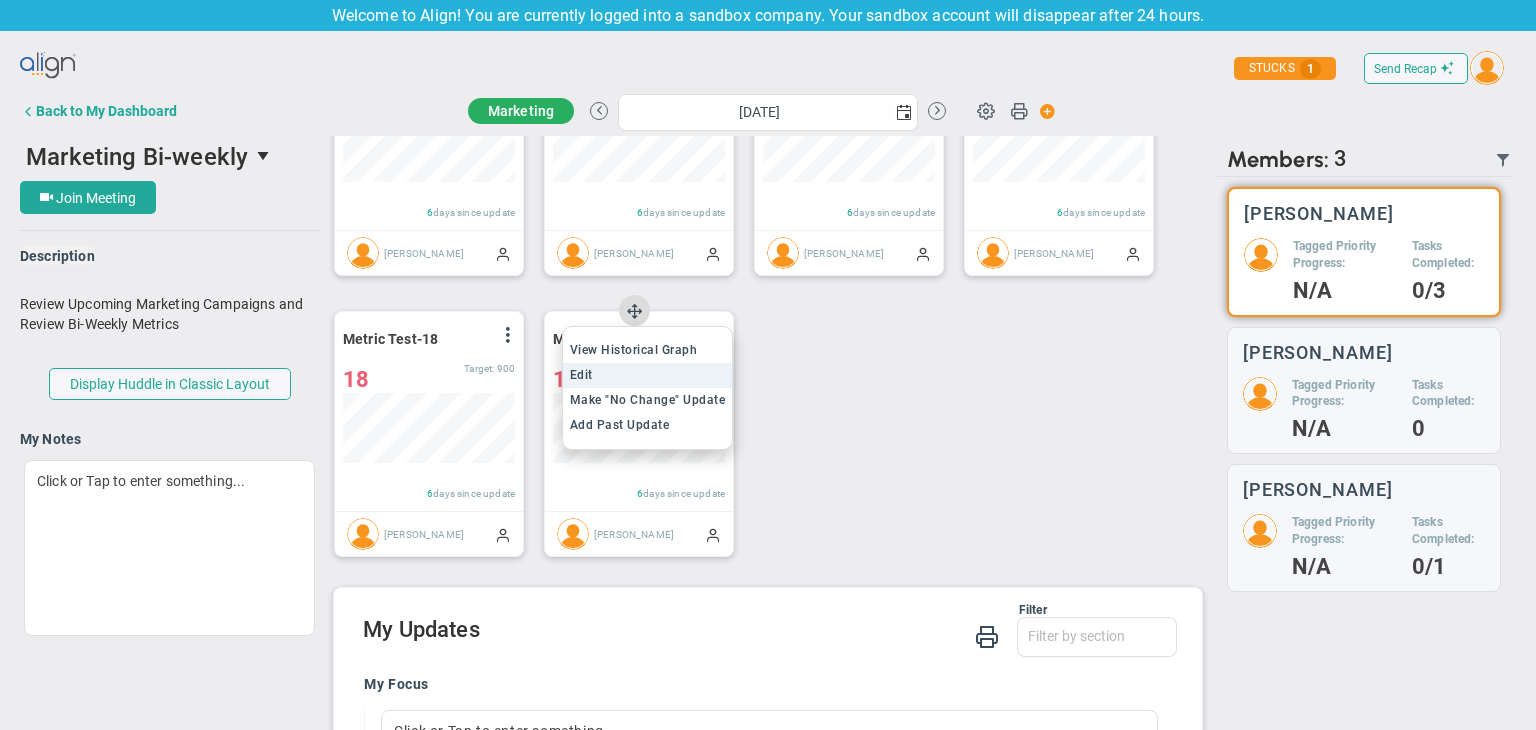 click on "Edit" at bounding box center [648, 375] 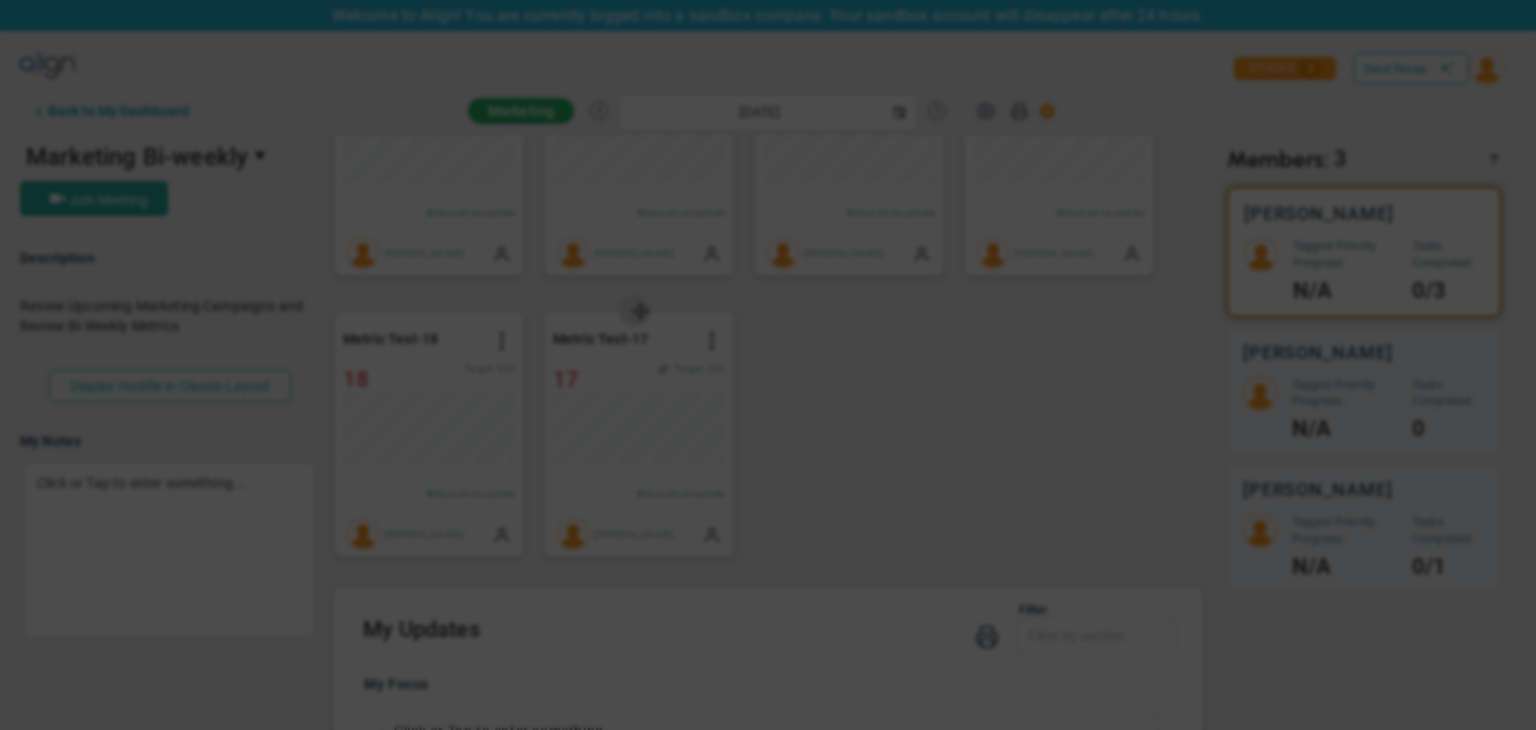 type on "[DATE]" 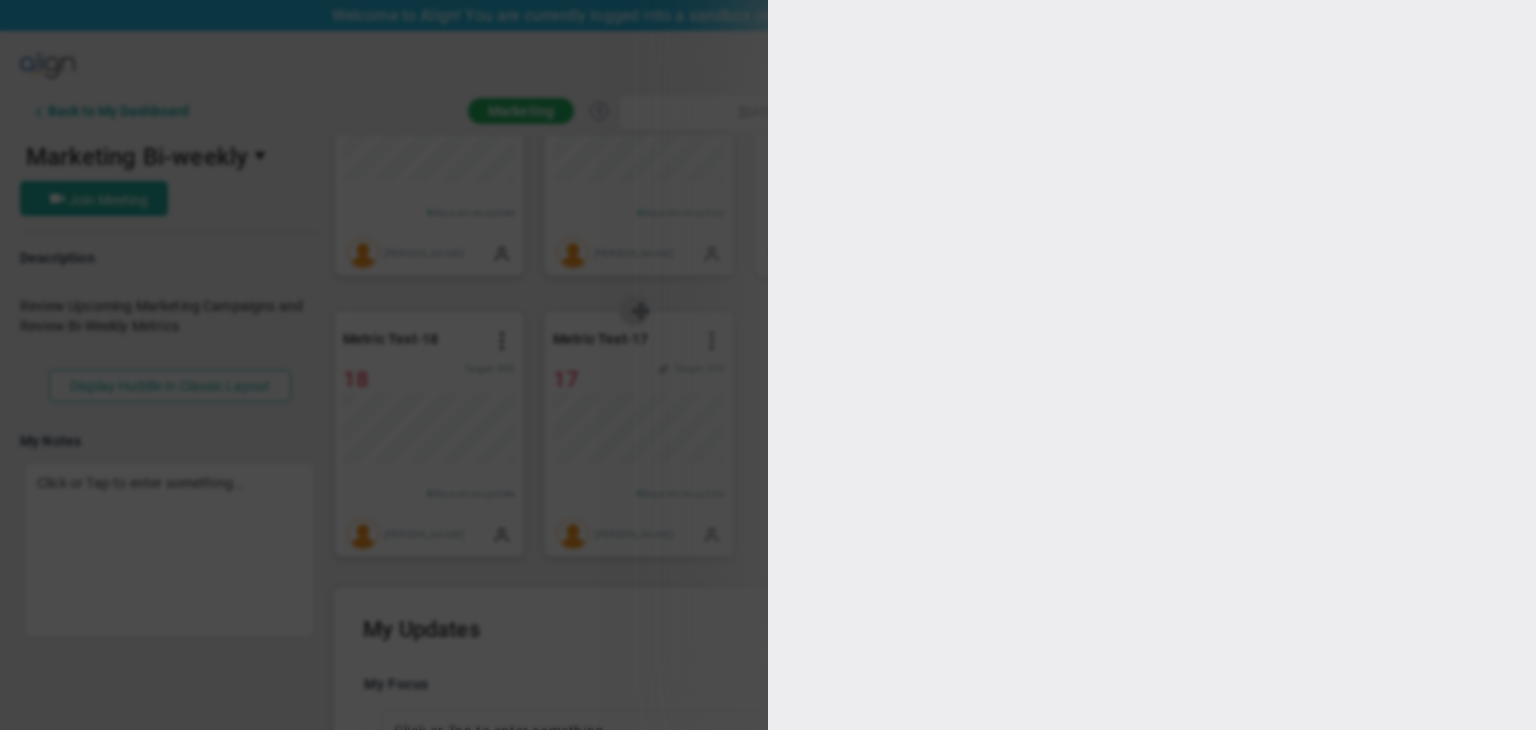 type on "150" 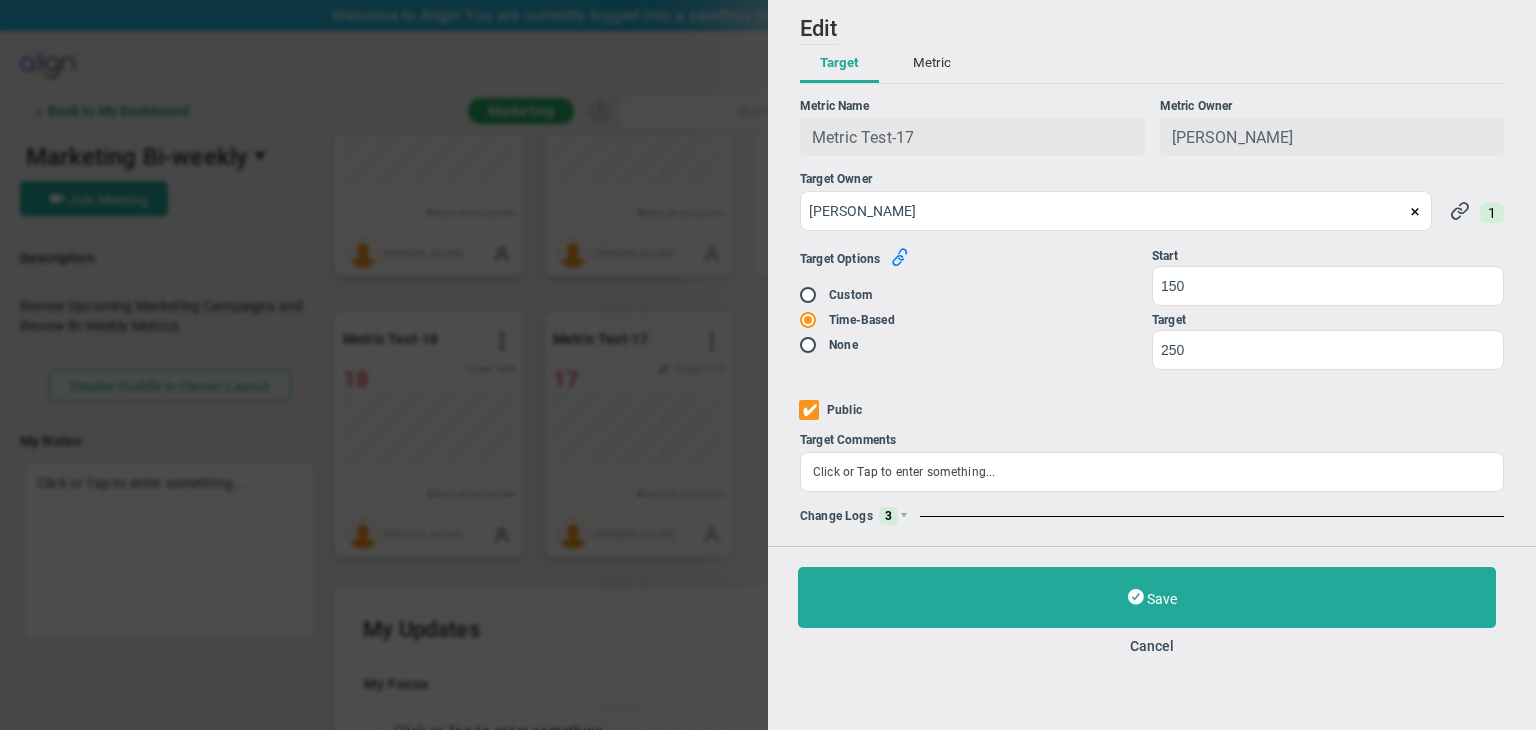 click at bounding box center (900, 257) 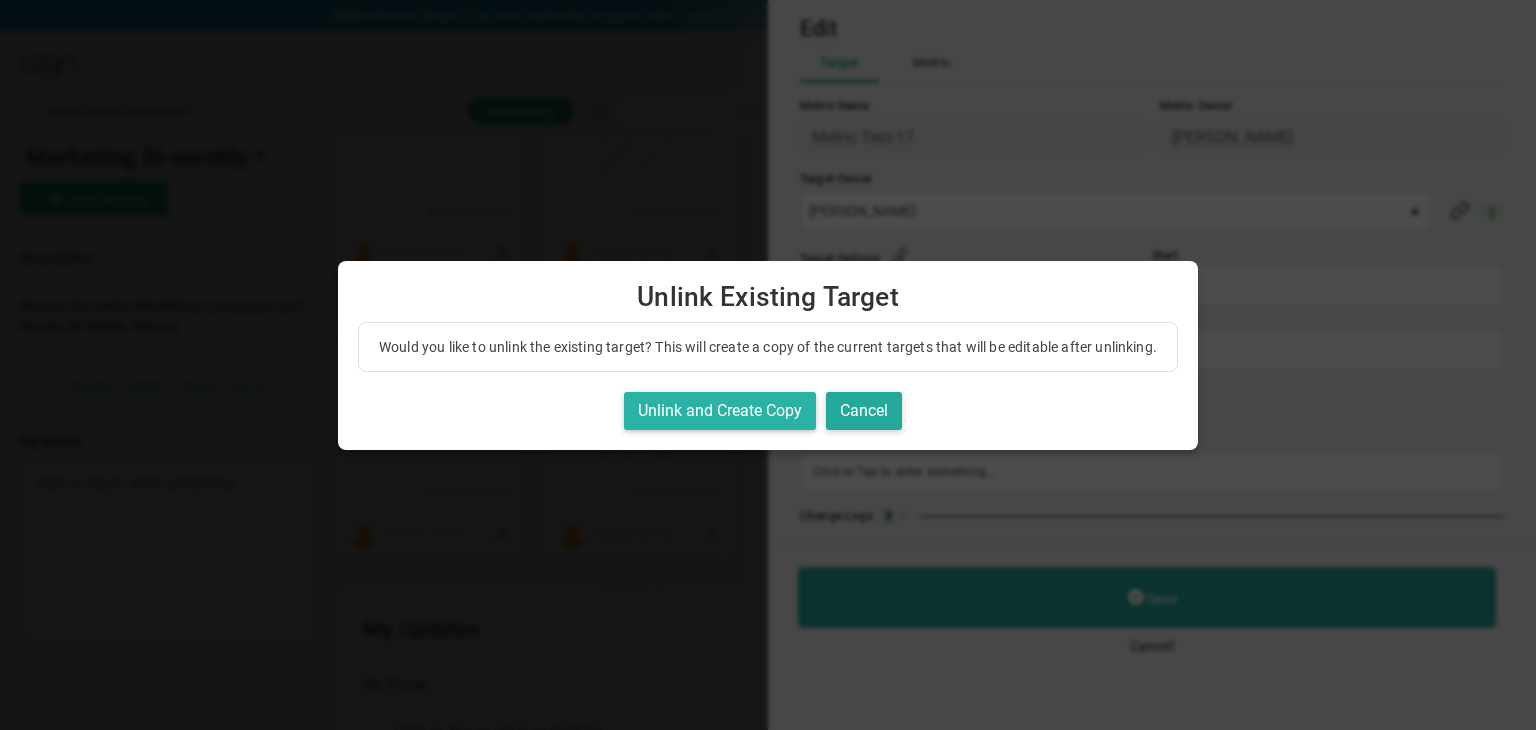 click on "Unlink and Create Copy" at bounding box center (720, 411) 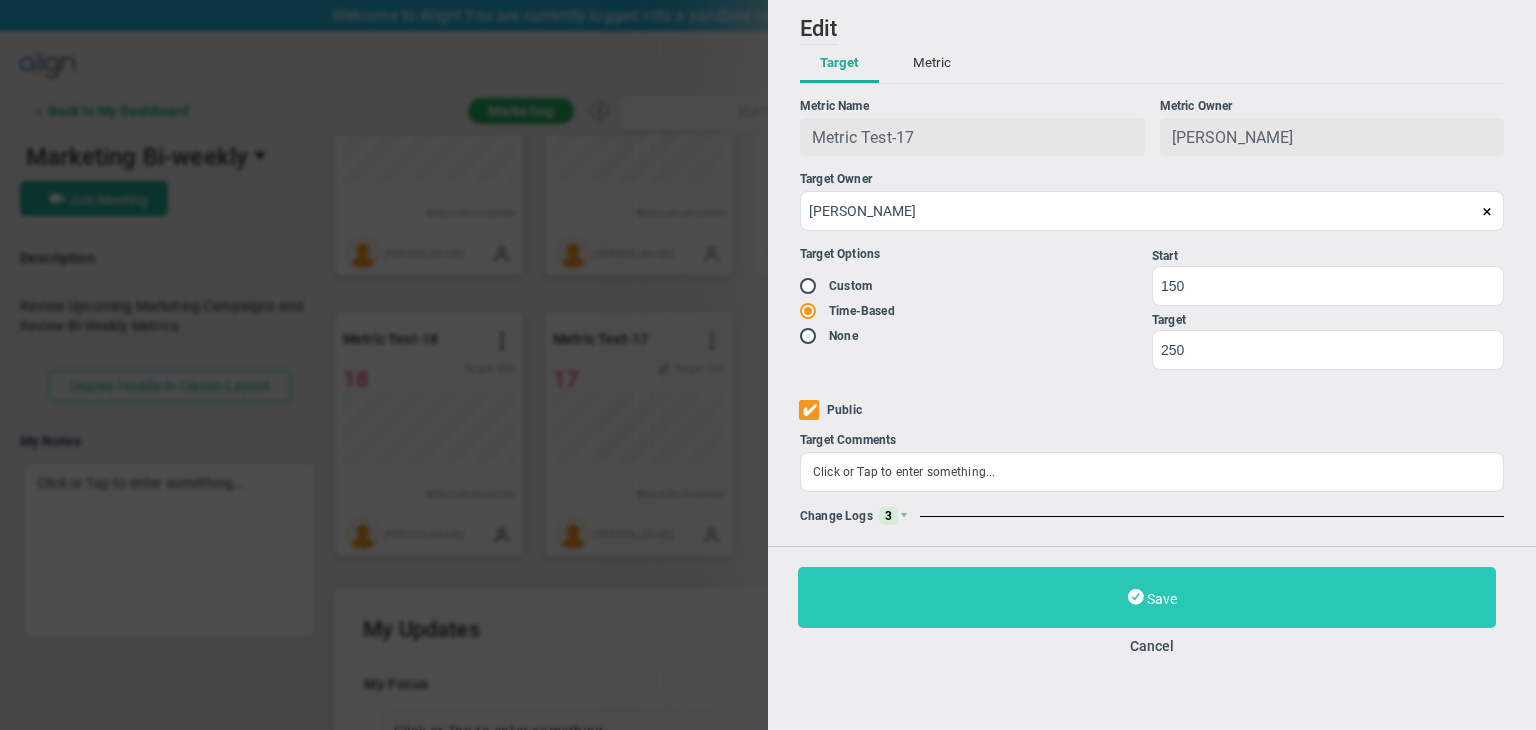click on "Save" at bounding box center [1147, 597] 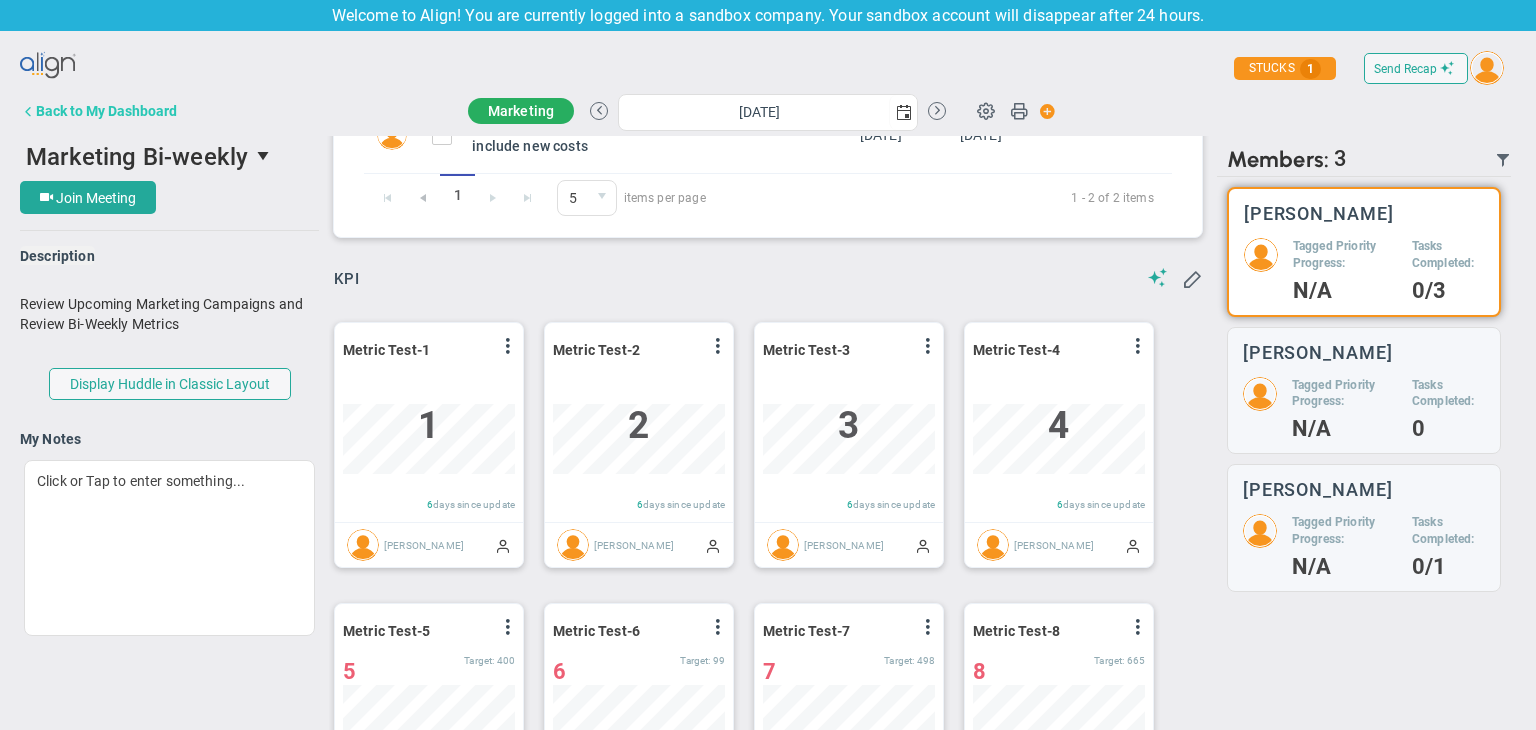 click on "Back to My Dashboard" at bounding box center [98, 111] 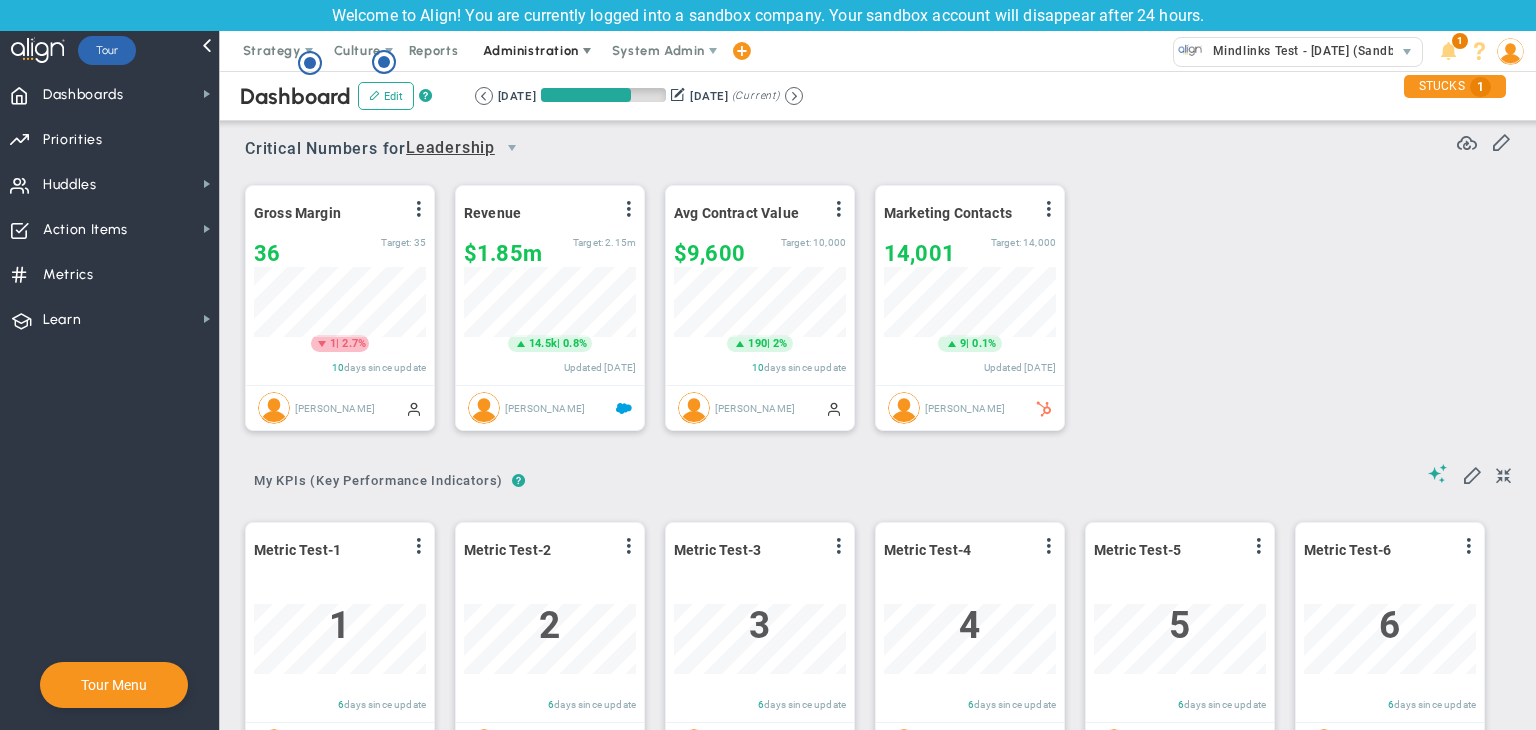 click on "Administration" at bounding box center (530, 50) 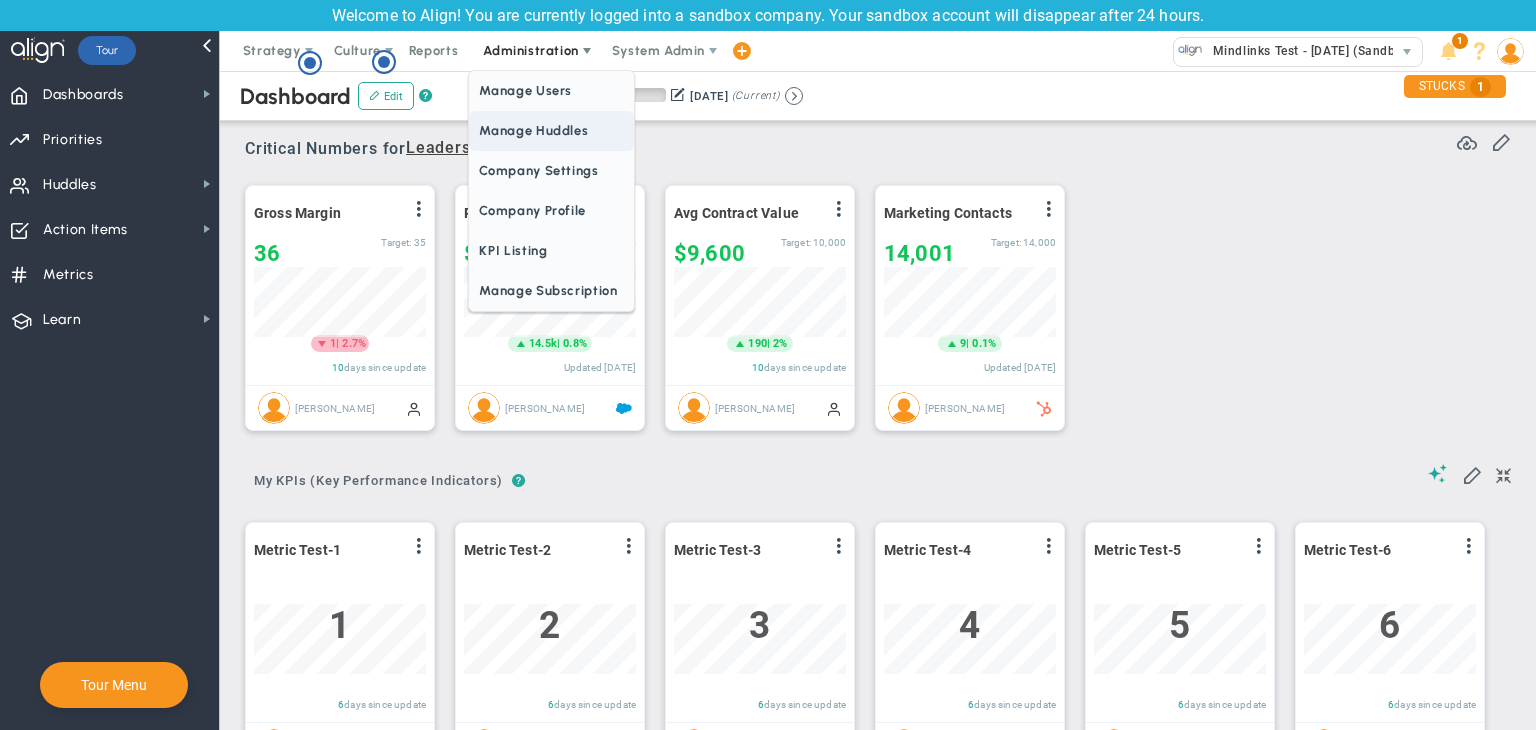 click on "Manage Huddles" at bounding box center [551, 131] 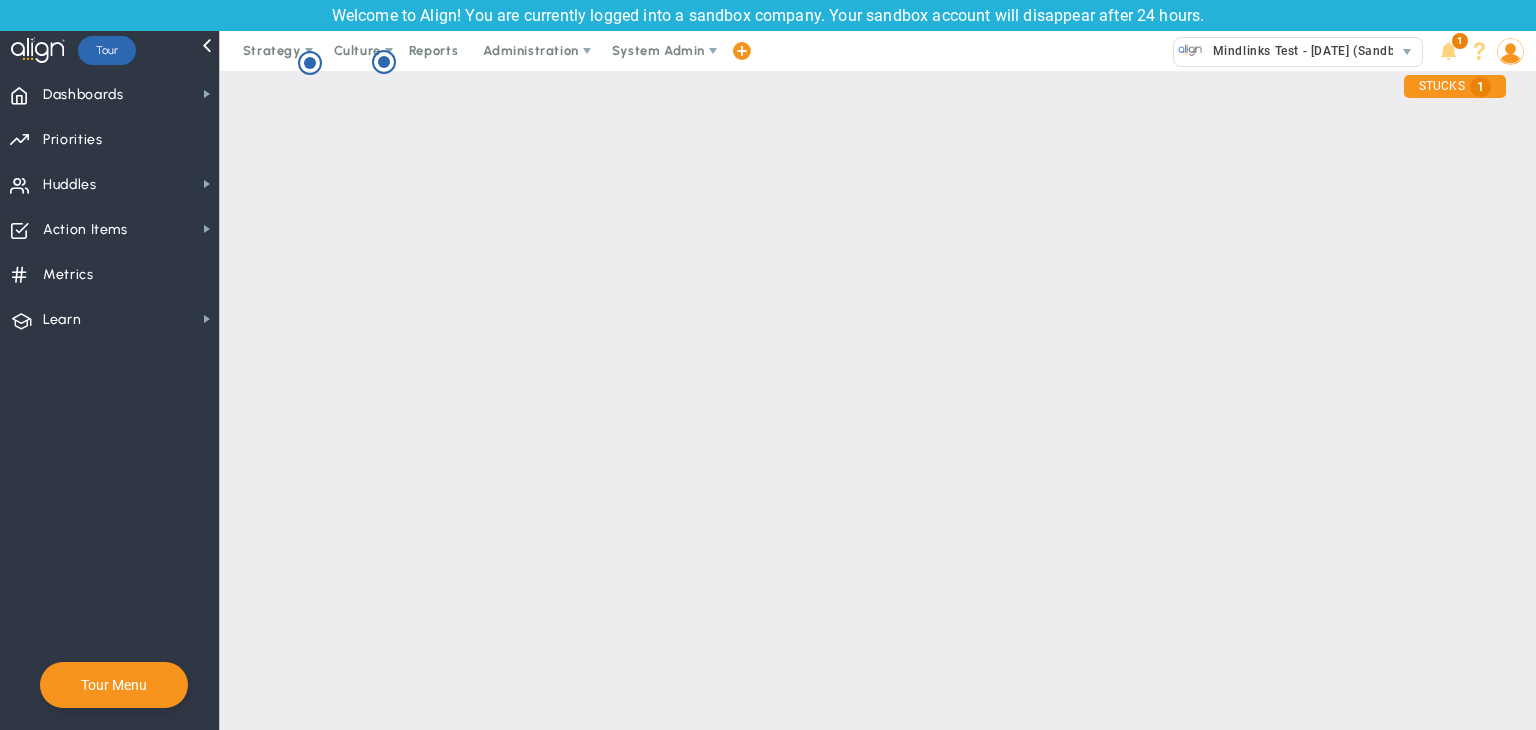 checkbox on "true" 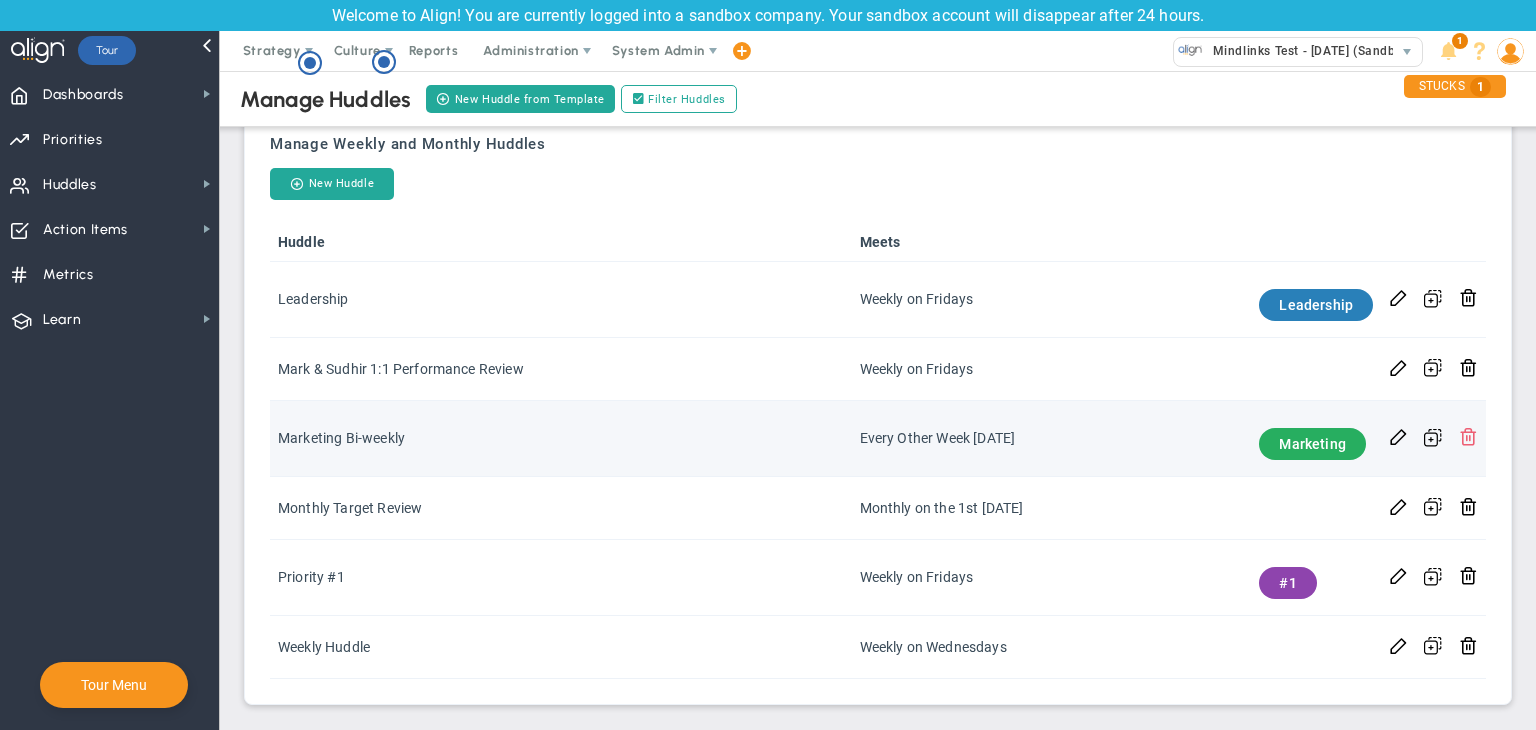 click at bounding box center [1468, 435] 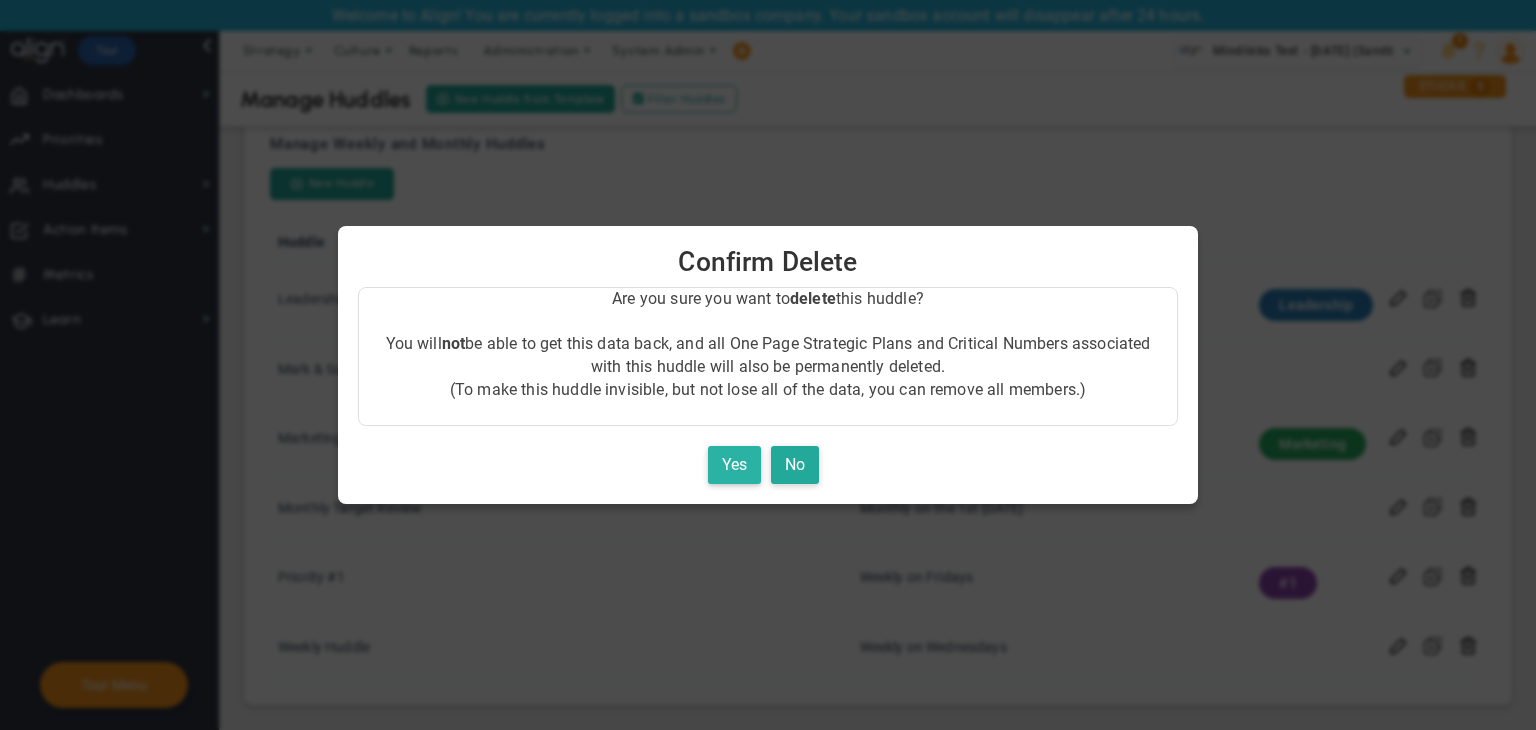 click on "Yes" at bounding box center (734, 465) 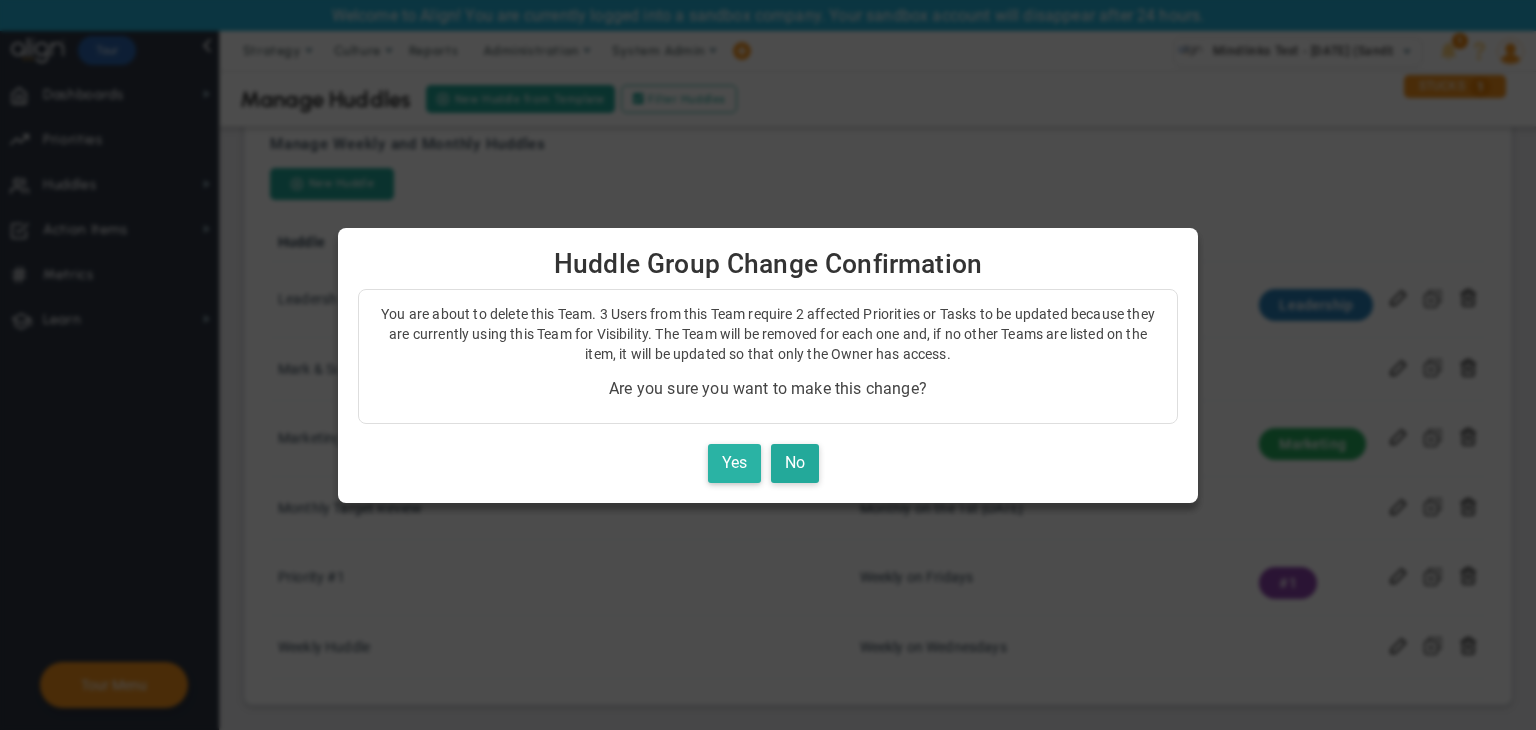 click on "Yes" at bounding box center [734, 463] 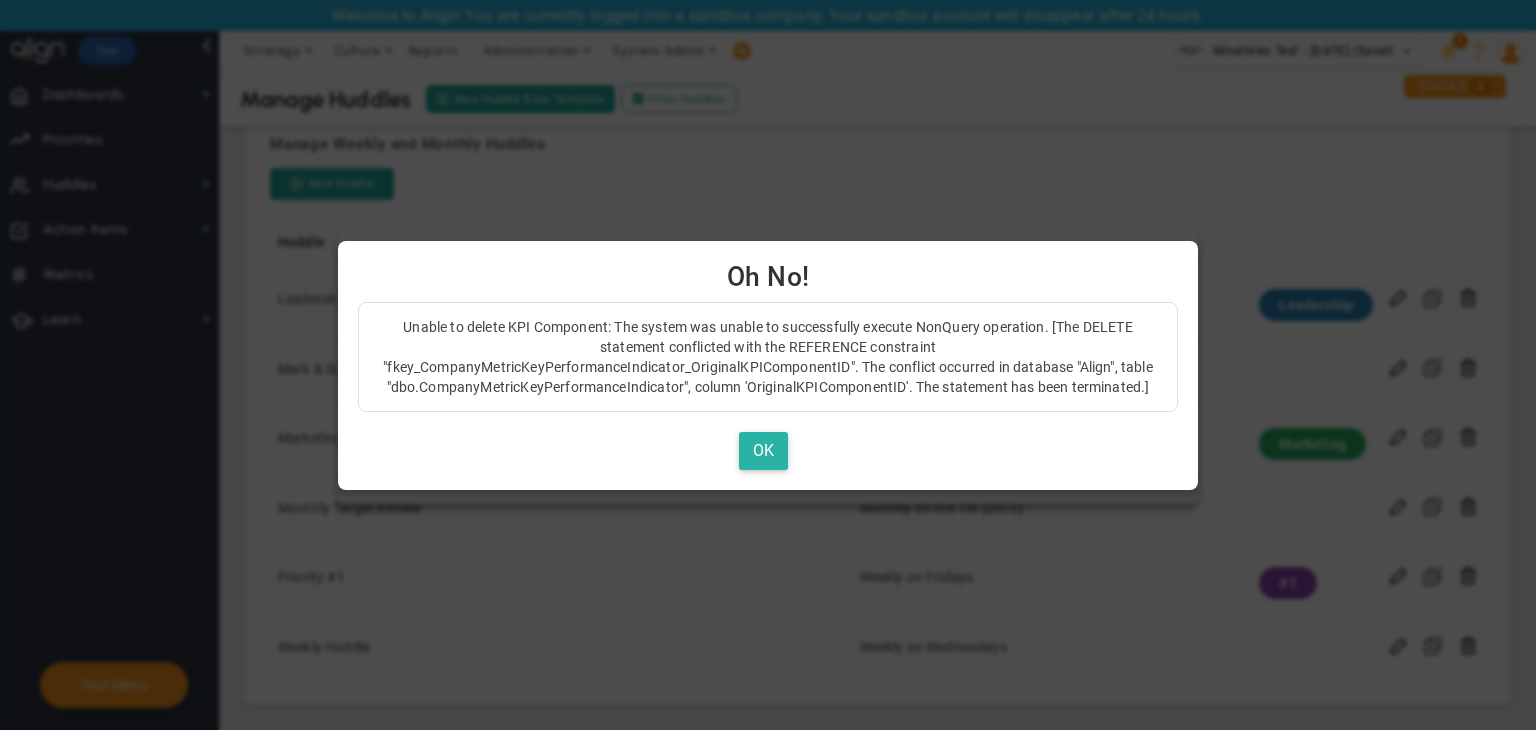click on "OK" at bounding box center [763, 451] 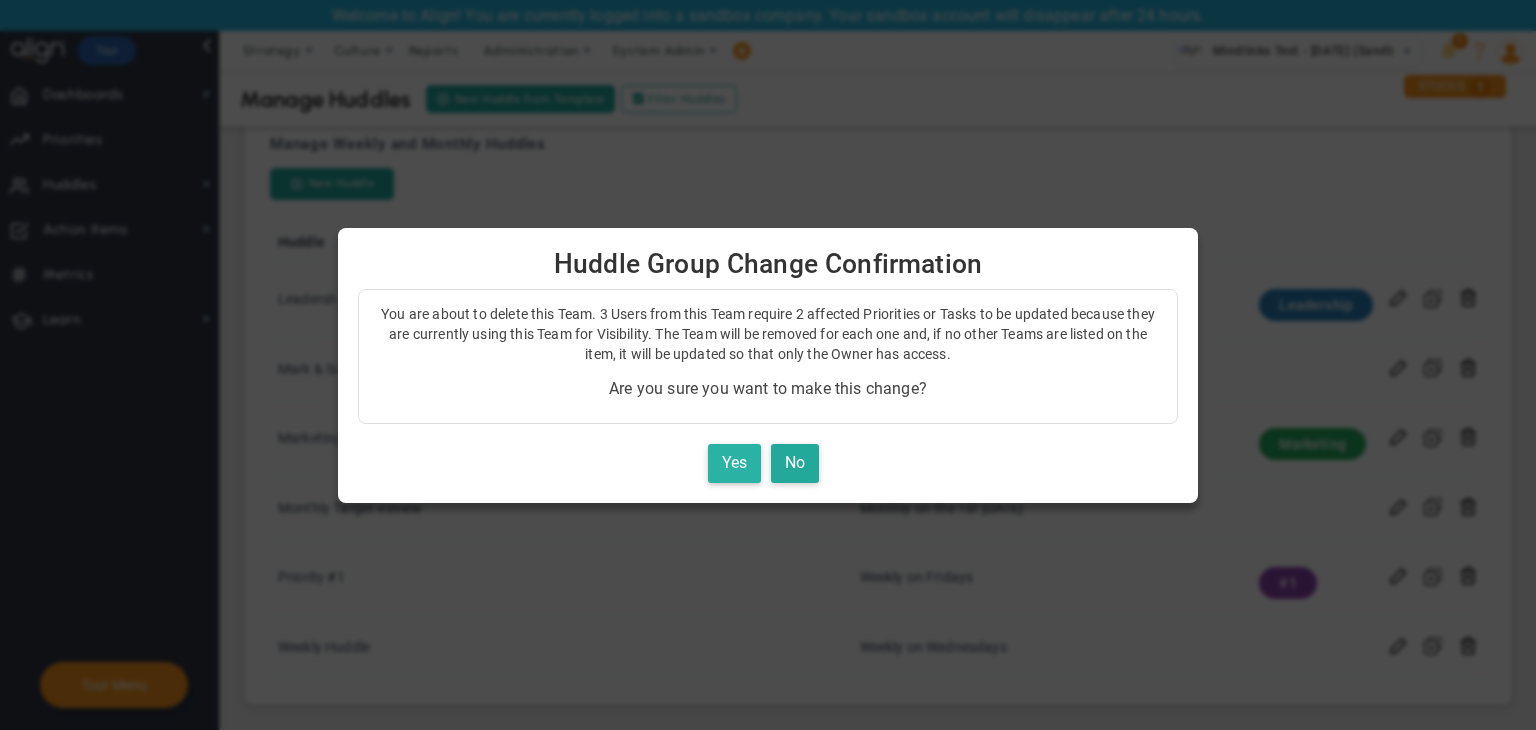 click on "Yes" at bounding box center [734, 463] 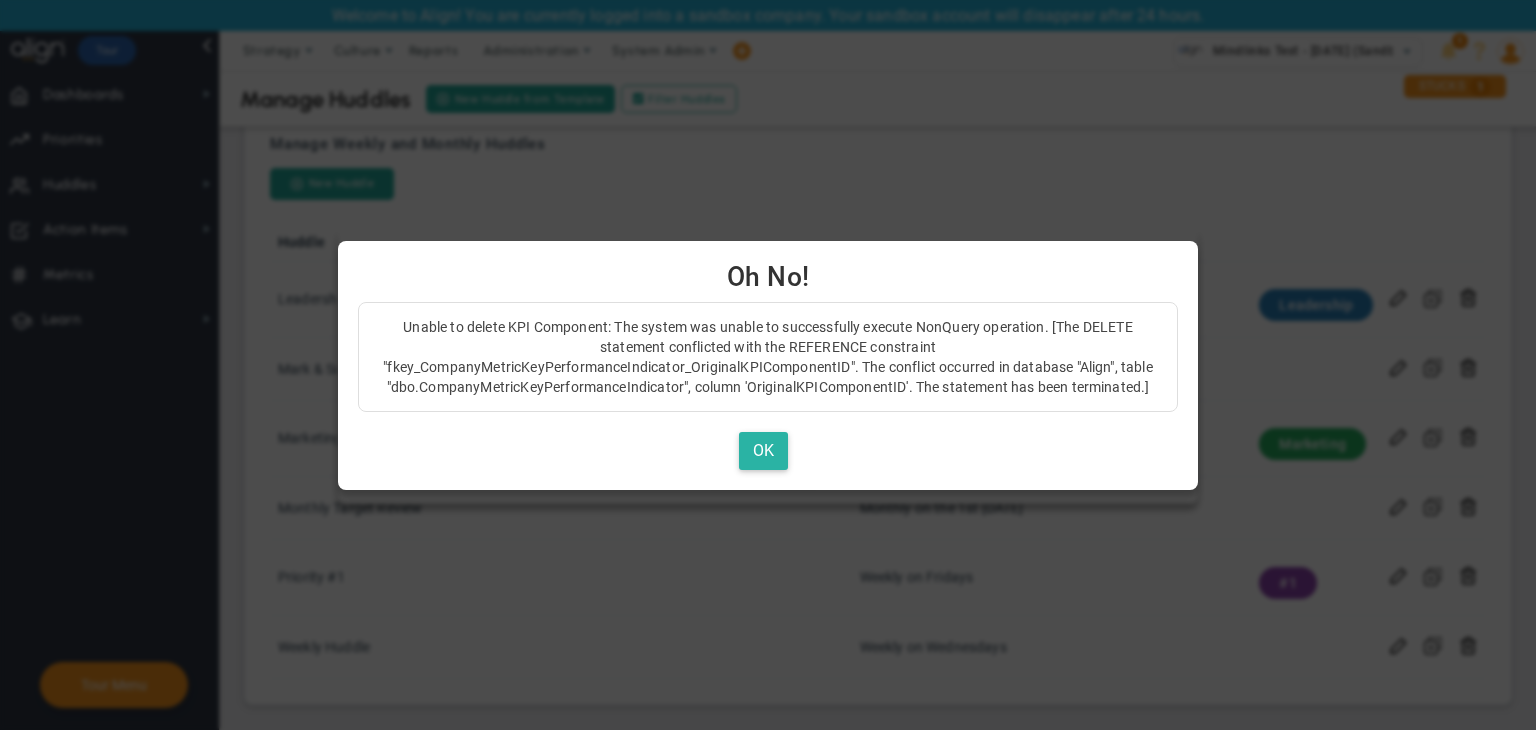 click on "OK" at bounding box center (763, 451) 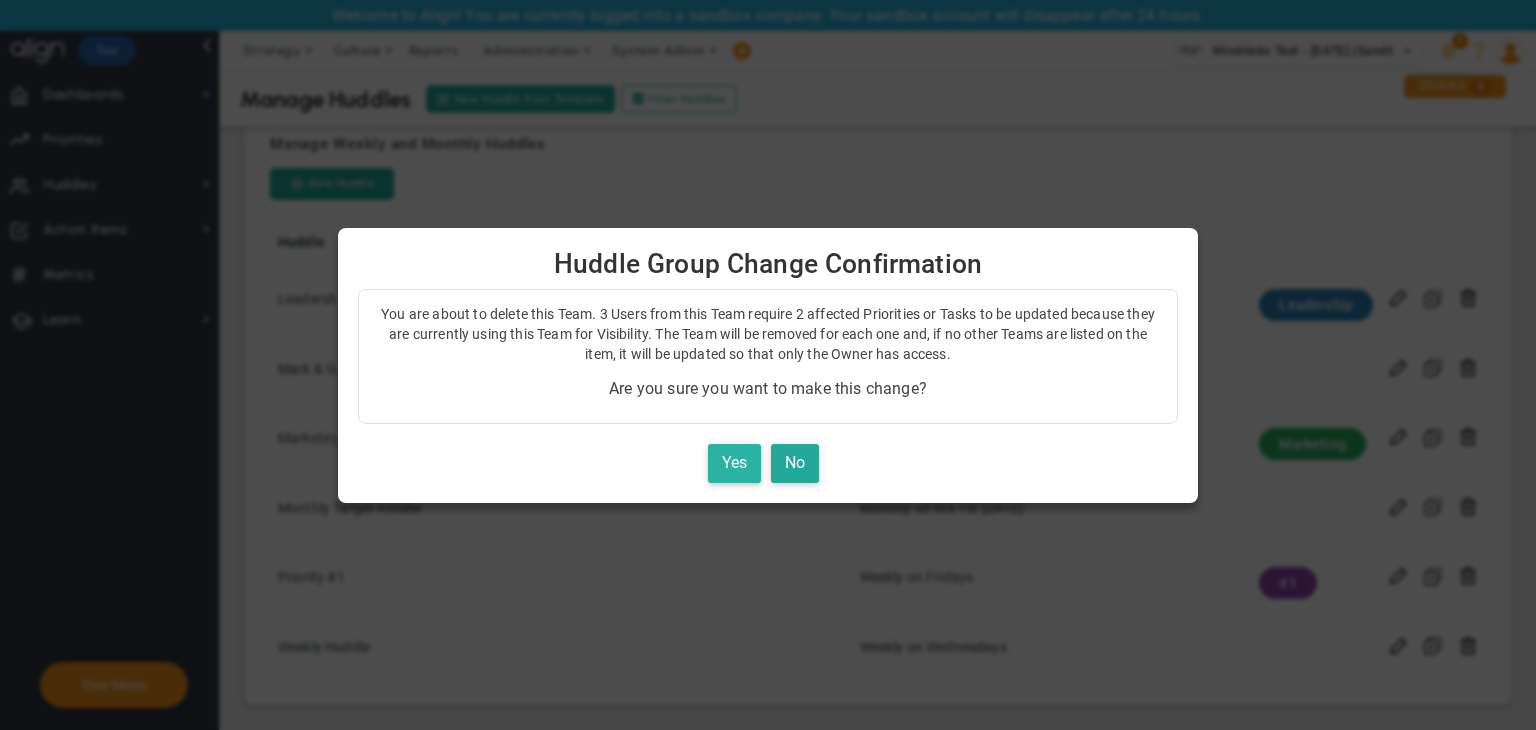 click on "Yes" at bounding box center [734, 463] 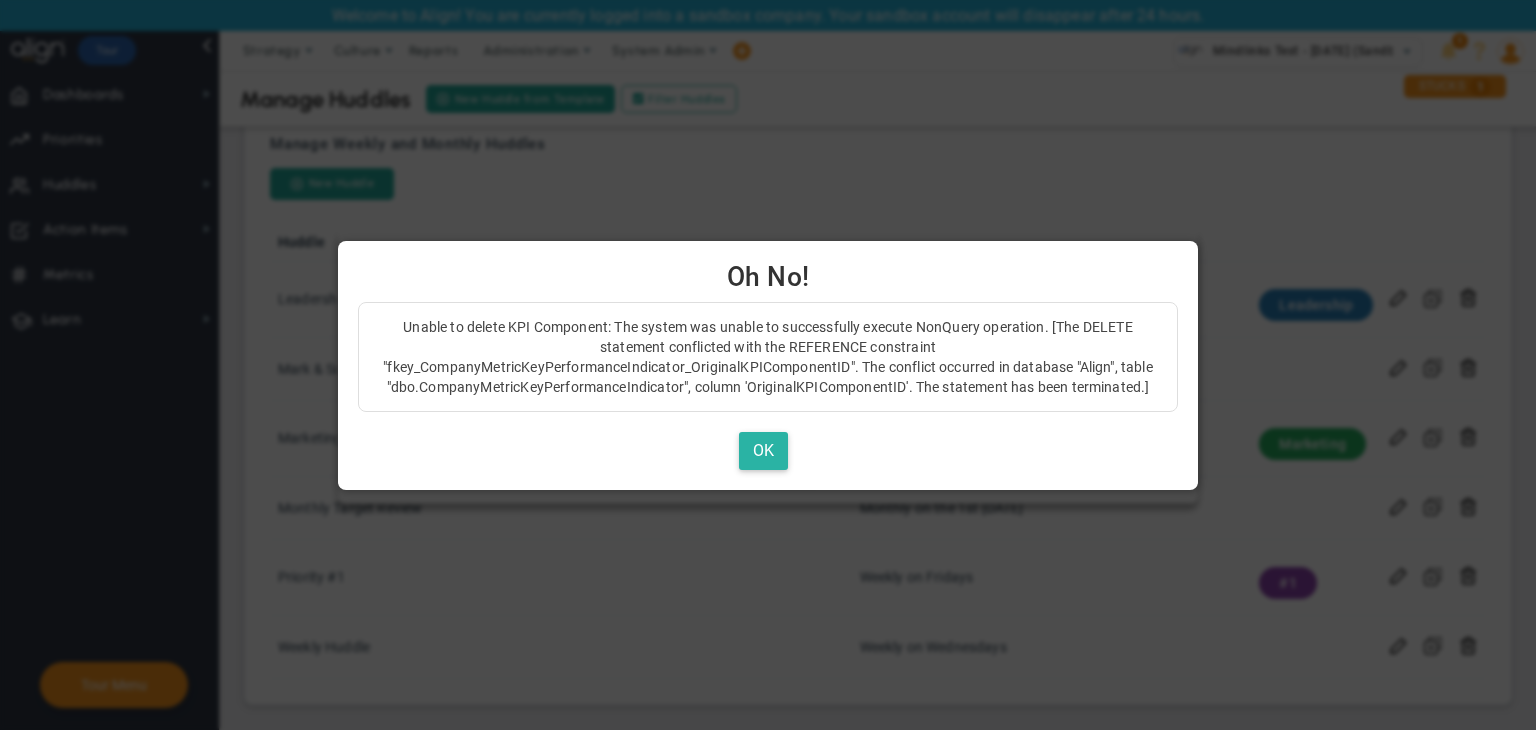 click on "OK" at bounding box center (763, 451) 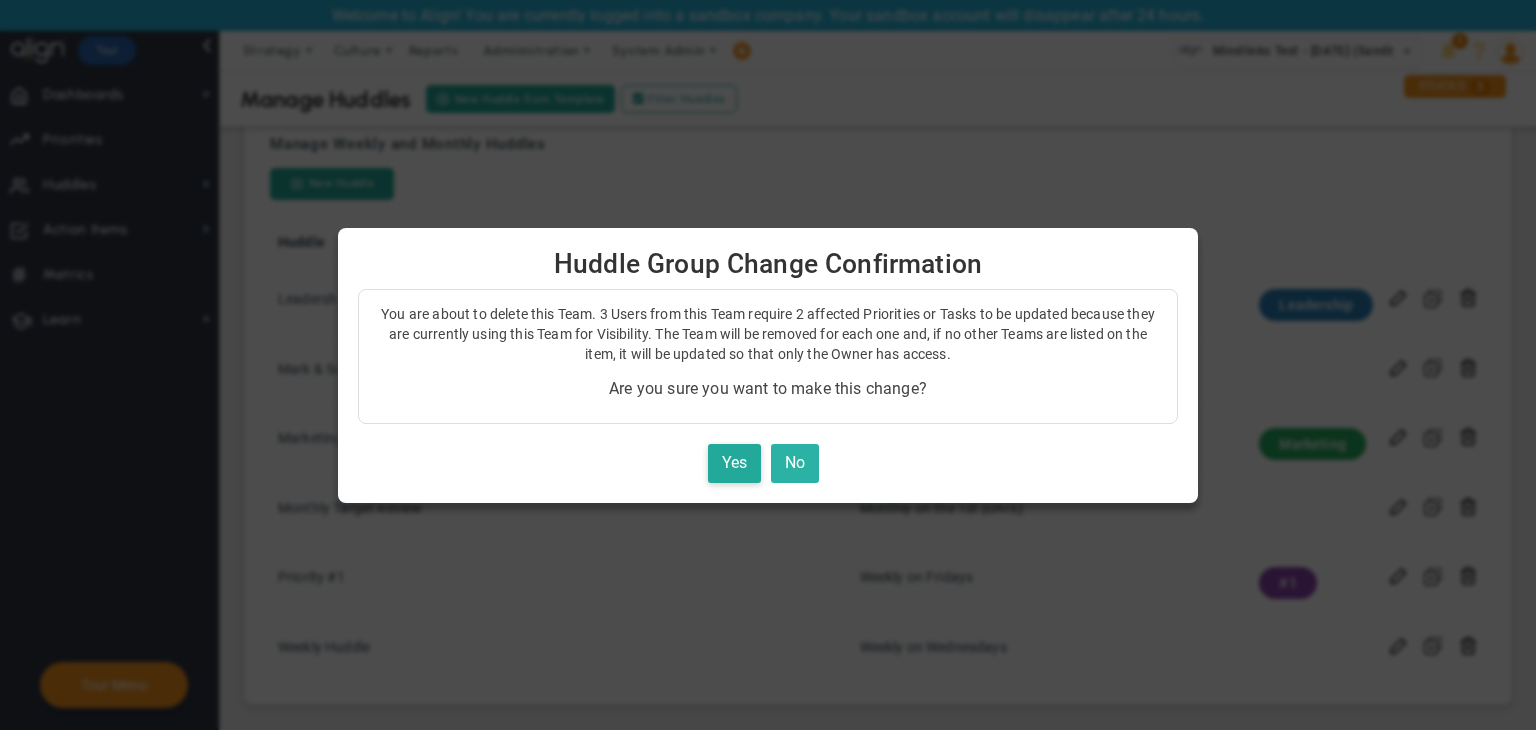 click on "No" at bounding box center (795, 463) 